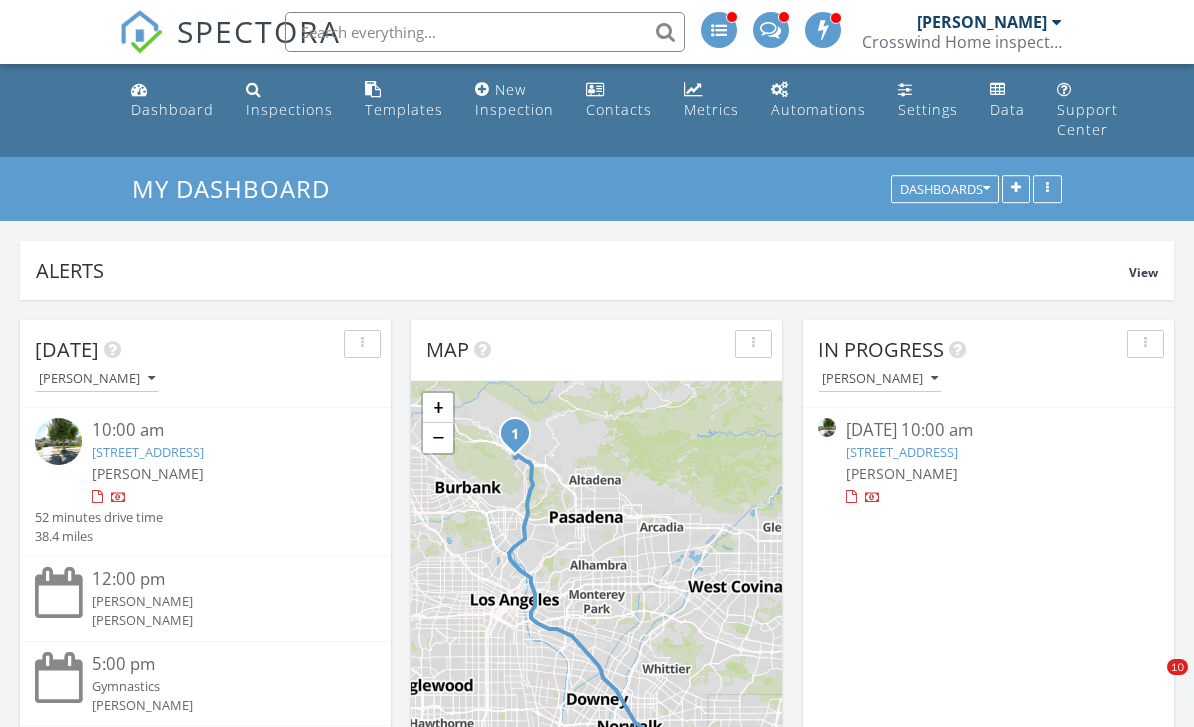 scroll, scrollTop: 637, scrollLeft: 0, axis: vertical 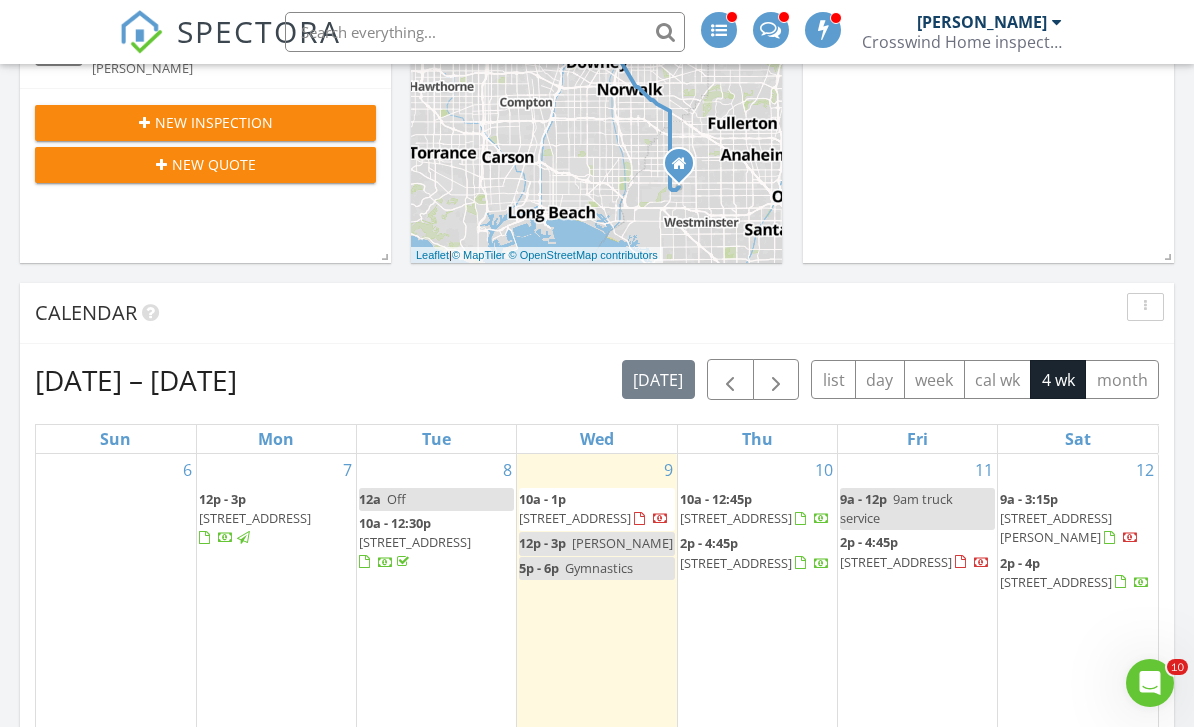 click on "Jul 6 – Aug 2, 2025 today list day week cal wk 4 wk month Sun Mon Tue Wed Thu Fri Sat 6 7
12p - 3p
125 Siena Dr, Long beach 90803
8
12a
Off
10a - 12:30p
6235 E Golden Sands Dr, Long Beach 90803
9
10a - 1p
2900 Manhattan Ave, Glendale 91214
12p - 3p
Whipple
5p - 6p
Gymnastics
10" at bounding box center [597, 798] 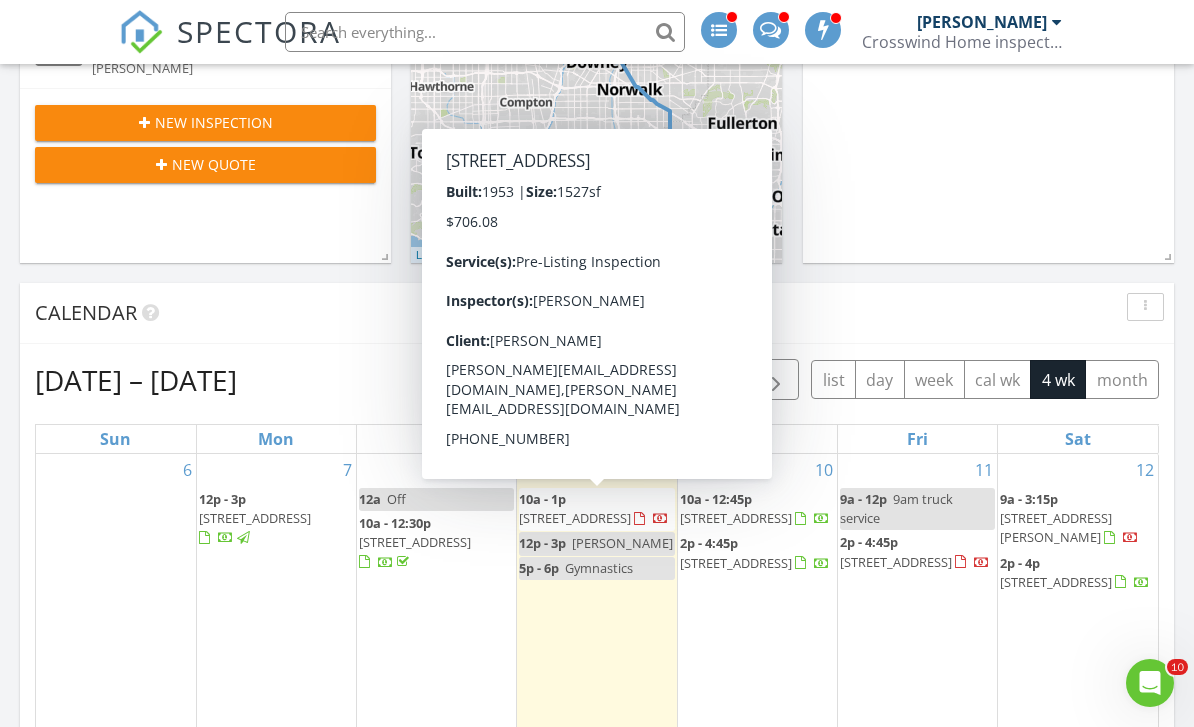 click on "2900 Manhattan Ave, Glendale 91214" at bounding box center [575, 518] 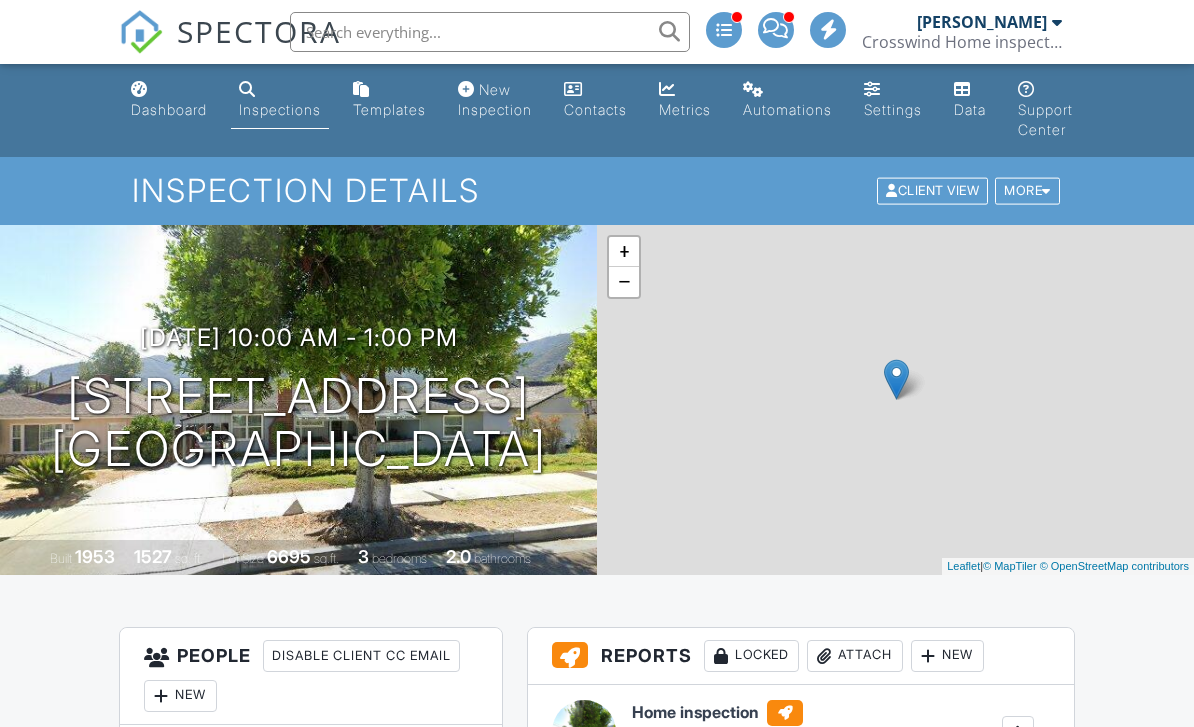 scroll, scrollTop: 0, scrollLeft: 0, axis: both 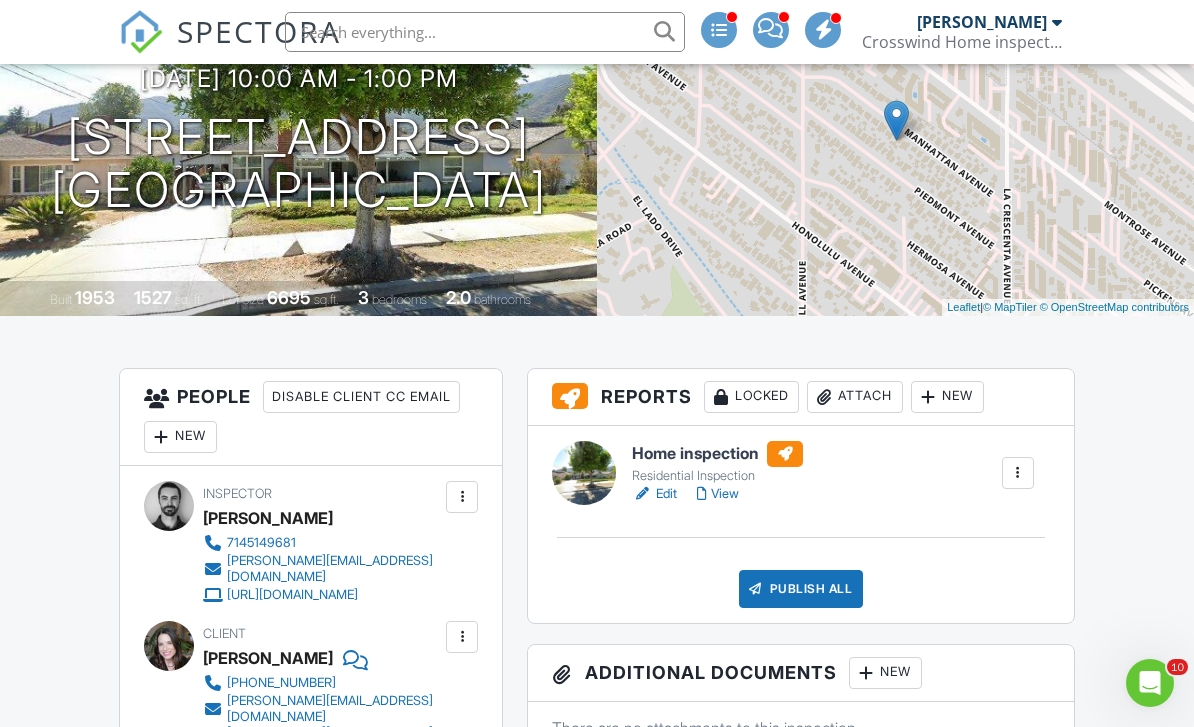 click on "View" at bounding box center [718, 494] 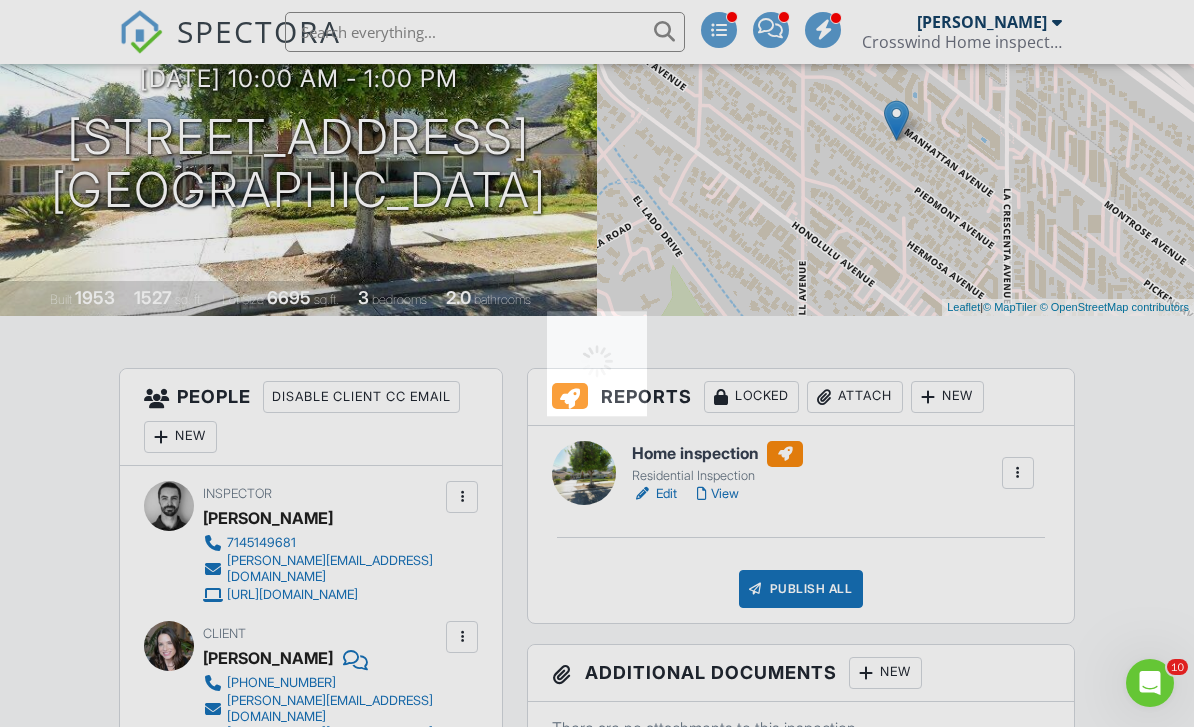 scroll, scrollTop: 323, scrollLeft: 0, axis: vertical 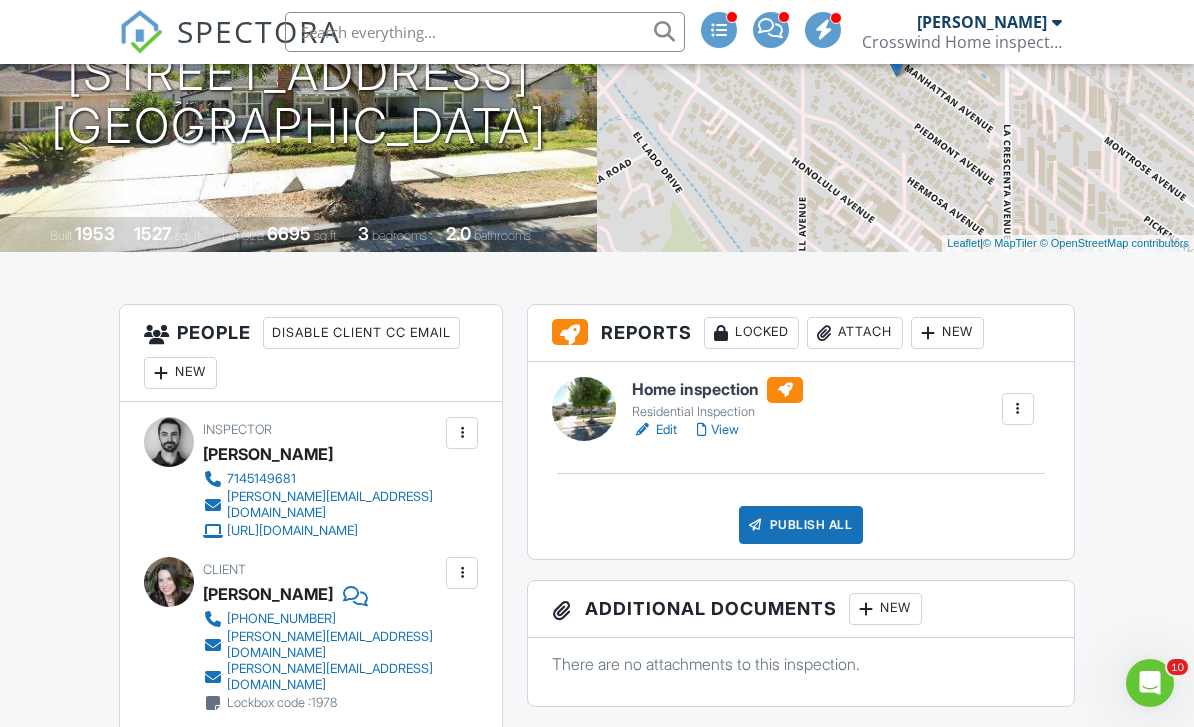 click on "Publish All" at bounding box center [801, 525] 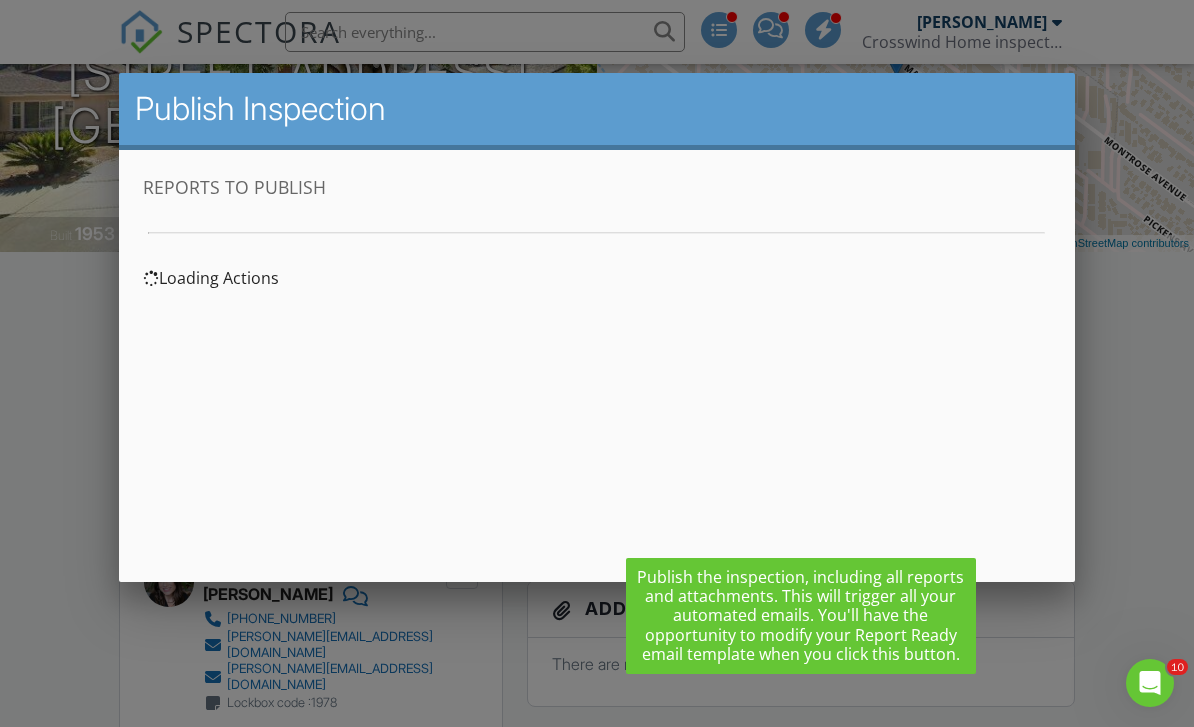 scroll, scrollTop: 0, scrollLeft: 0, axis: both 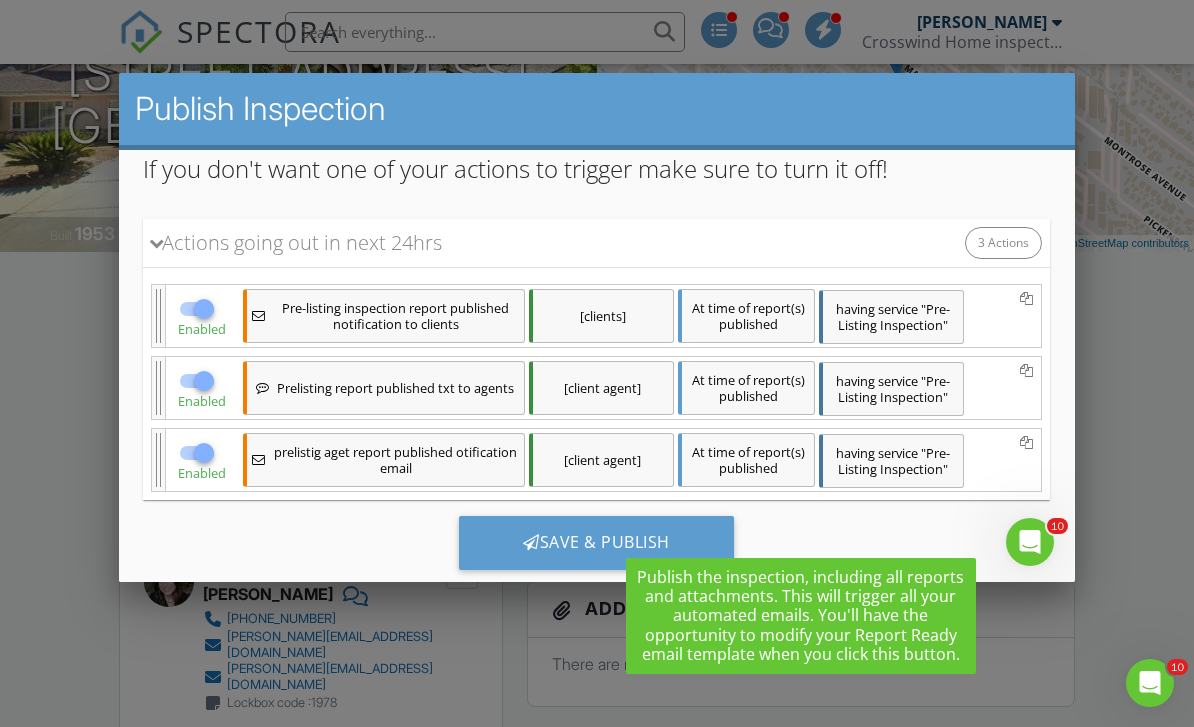 click on "Save & Publish" at bounding box center (596, 542) 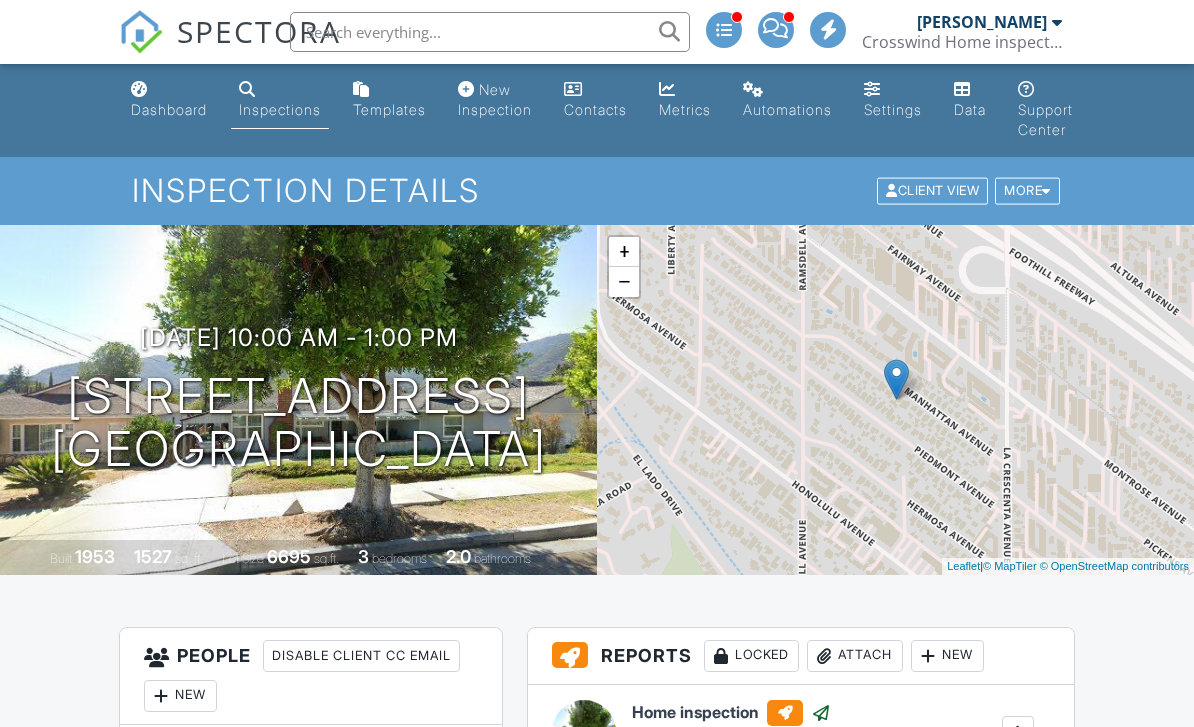 scroll, scrollTop: 0, scrollLeft: 0, axis: both 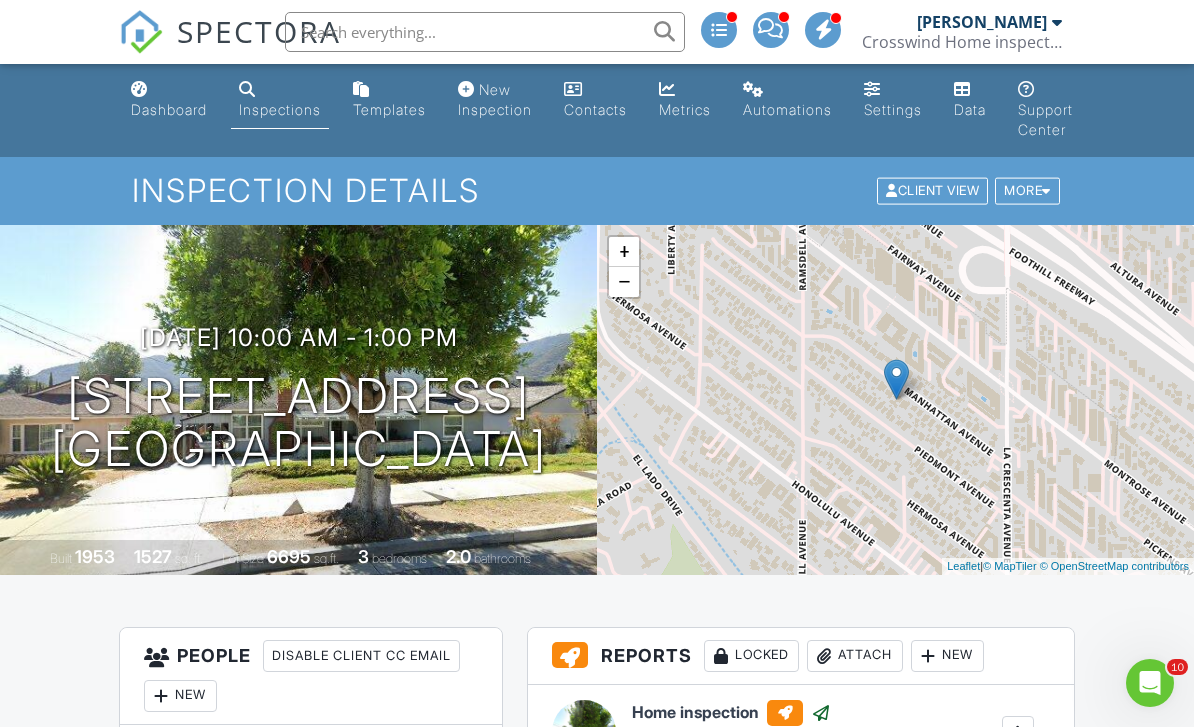 click on "Dashboard" at bounding box center [169, 109] 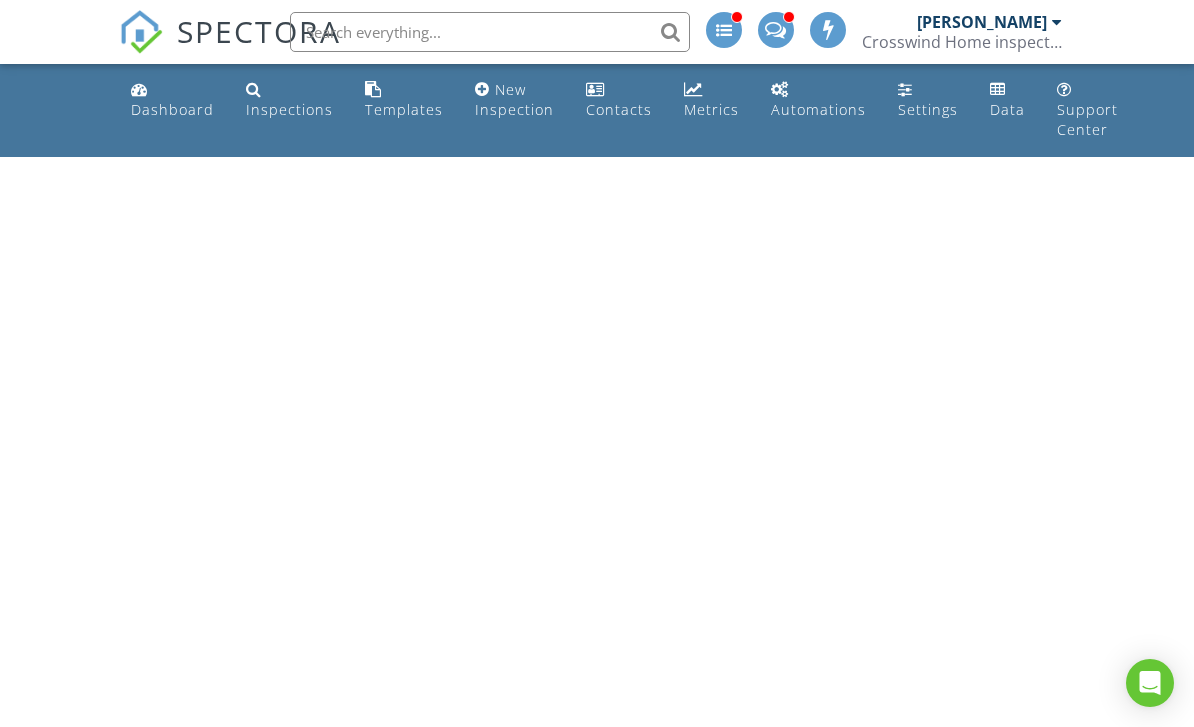 scroll, scrollTop: 0, scrollLeft: 0, axis: both 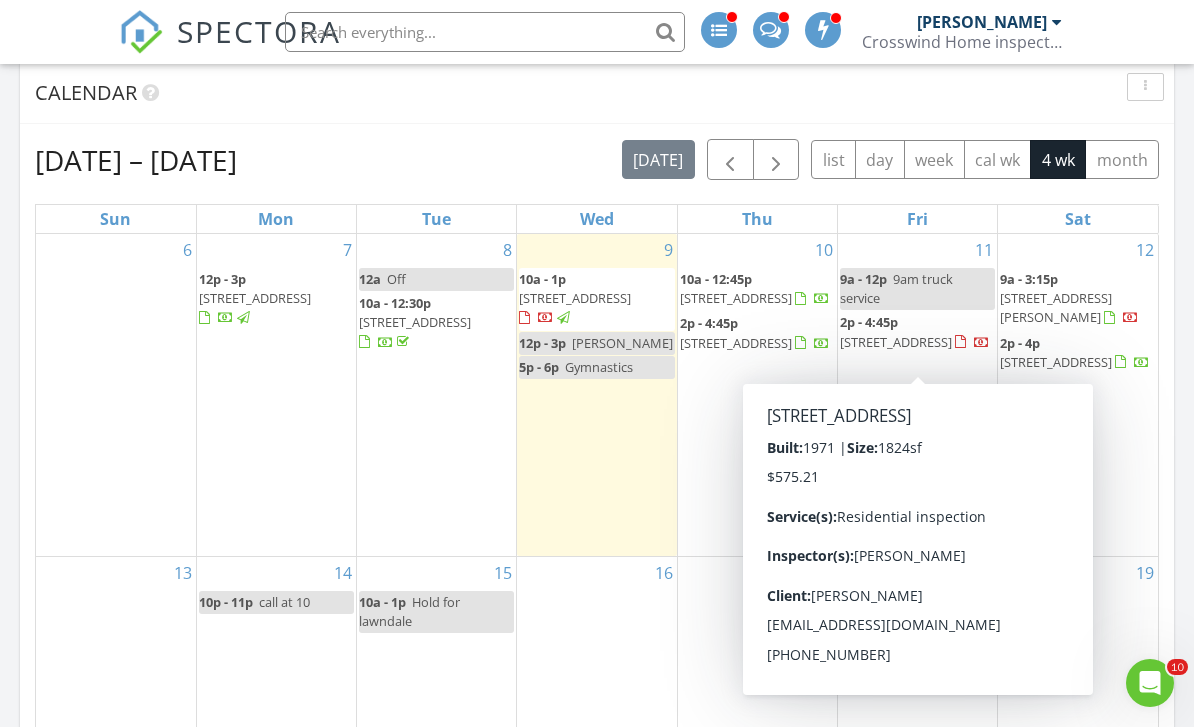 click on "10473 Smoke River Ct, Fountain Valley 92708" at bounding box center [896, 342] 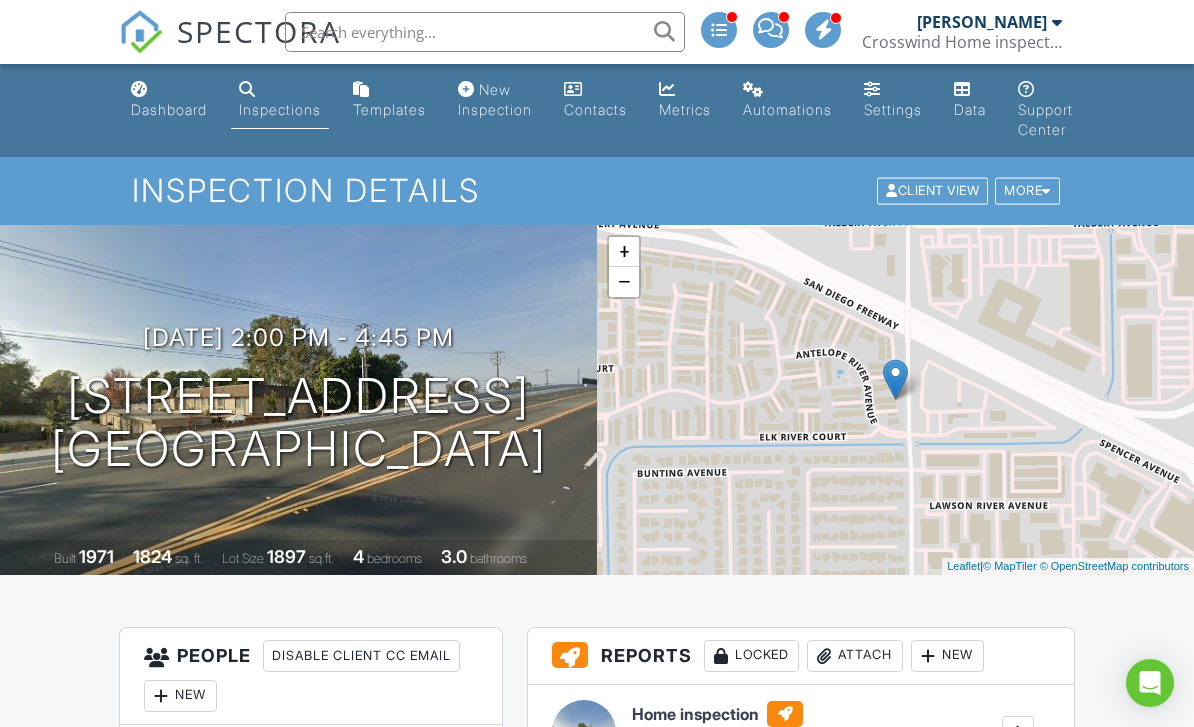 scroll, scrollTop: 0, scrollLeft: 0, axis: both 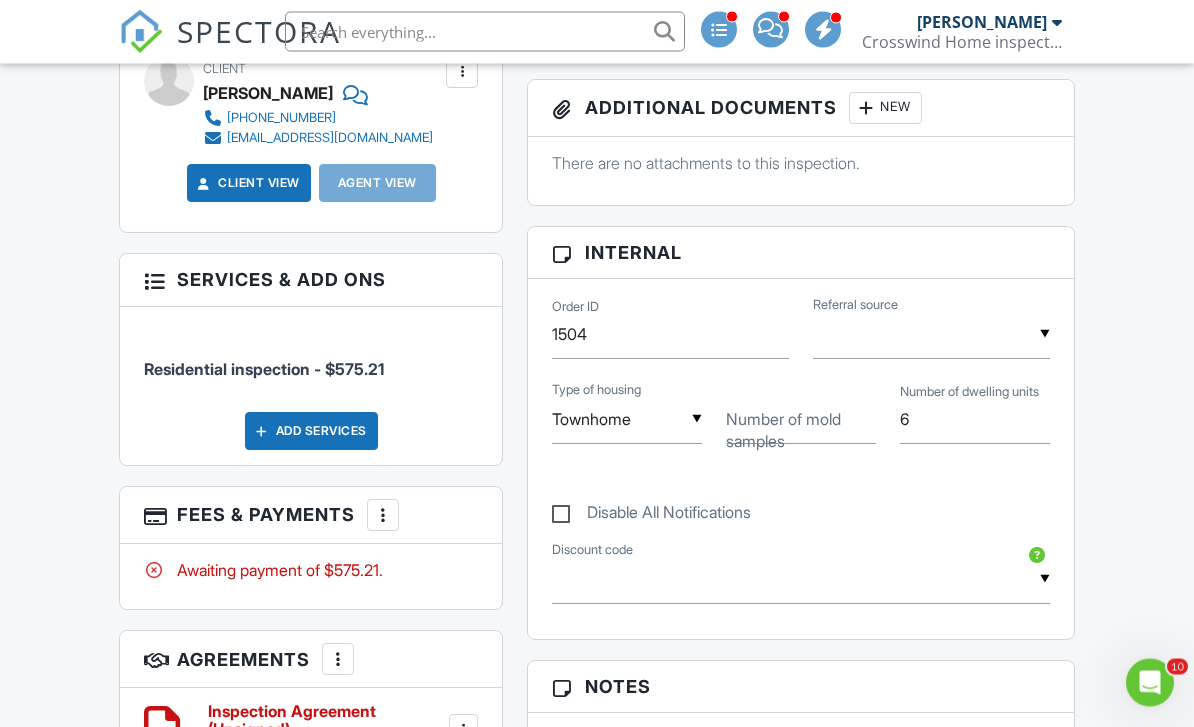 click on "Add Services" at bounding box center [311, 432] 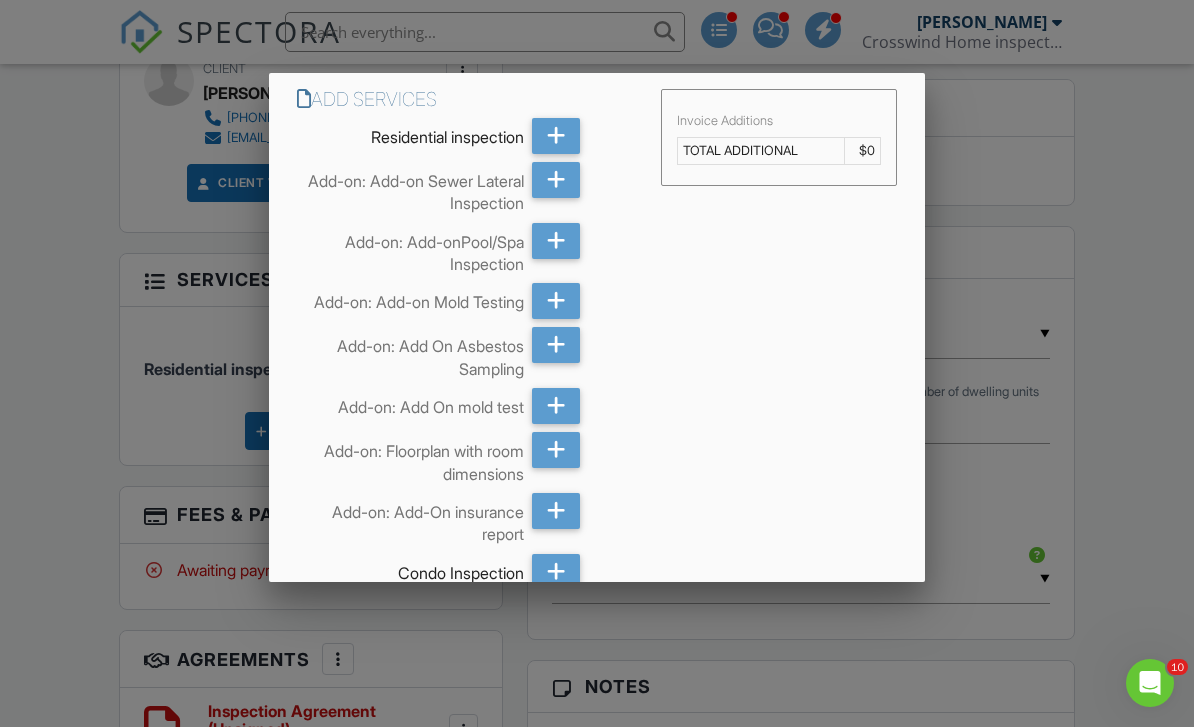 click at bounding box center (556, 180) 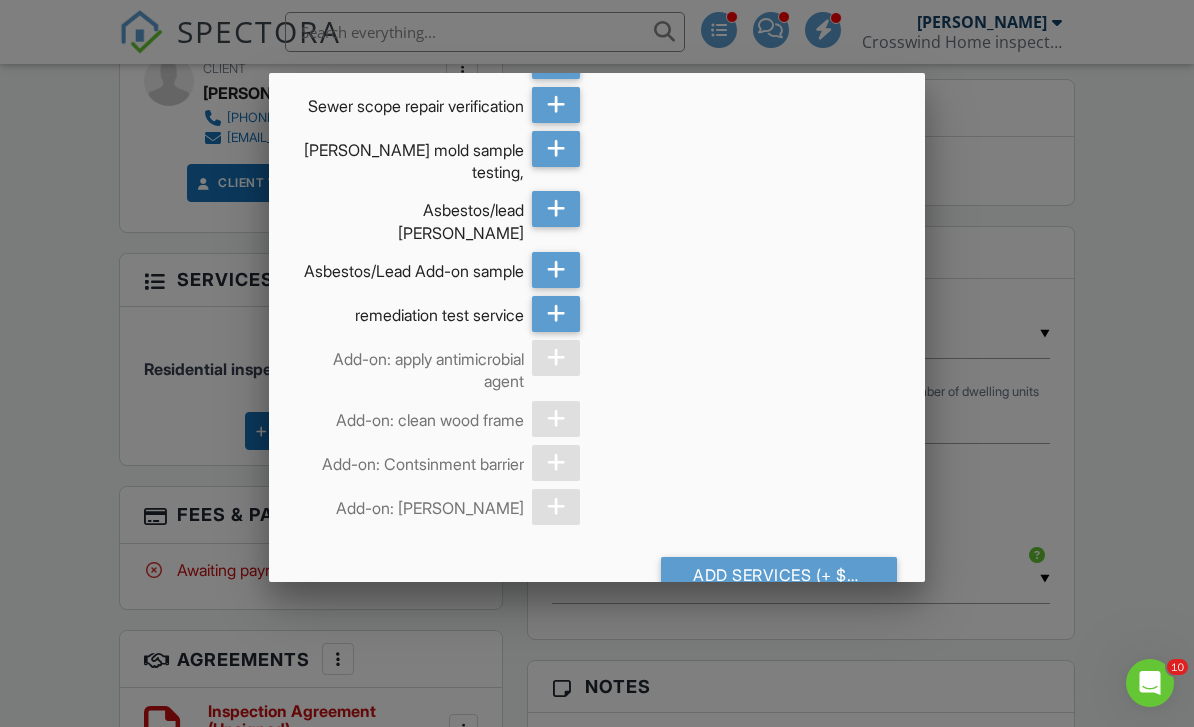 scroll, scrollTop: 1734, scrollLeft: 0, axis: vertical 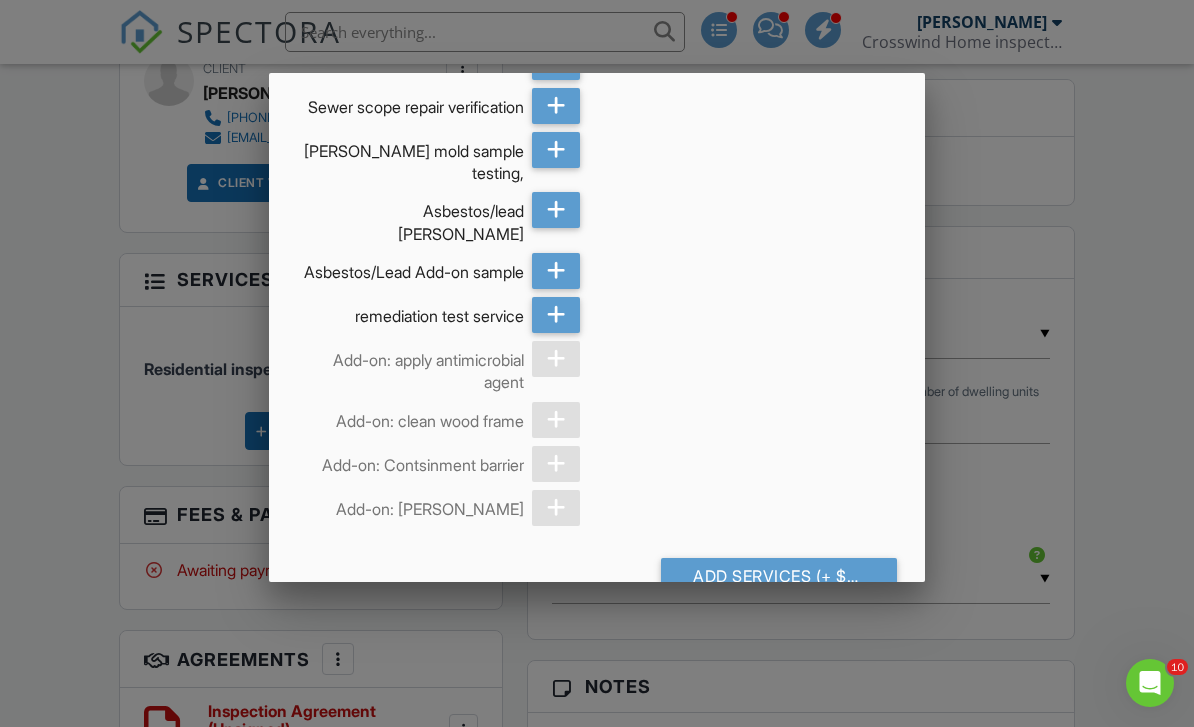 click on "Add Services
(+ $272.68)" at bounding box center (779, 576) 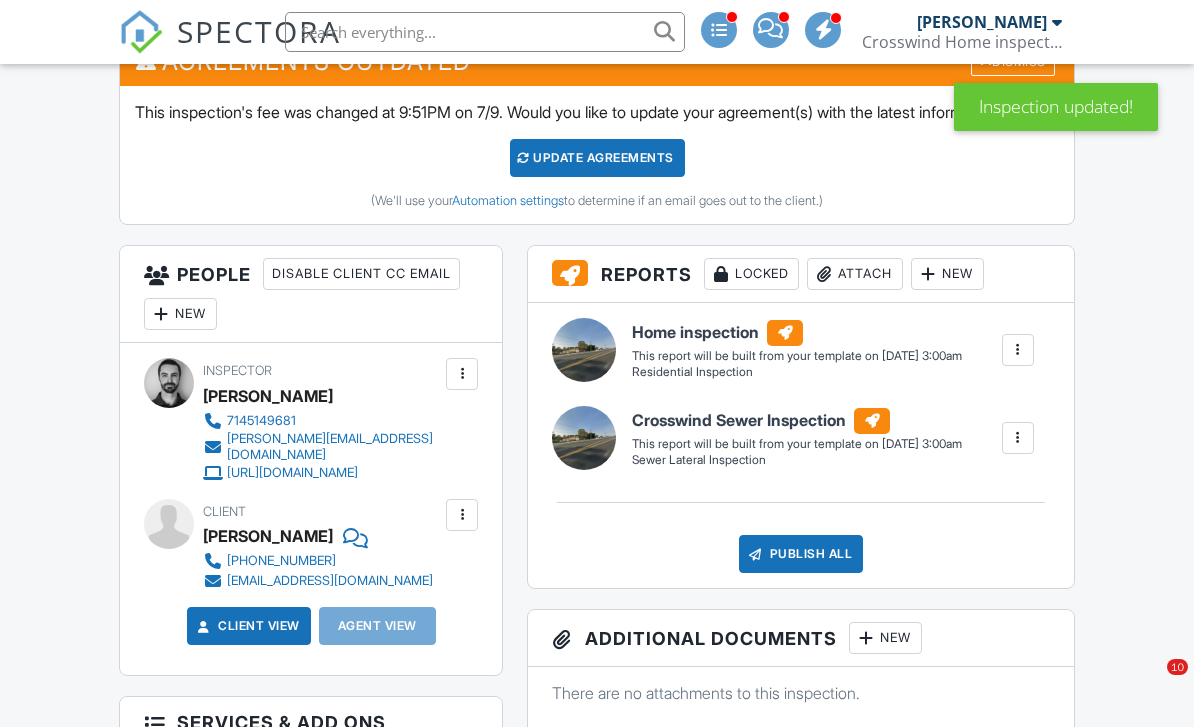 scroll, scrollTop: 705, scrollLeft: 0, axis: vertical 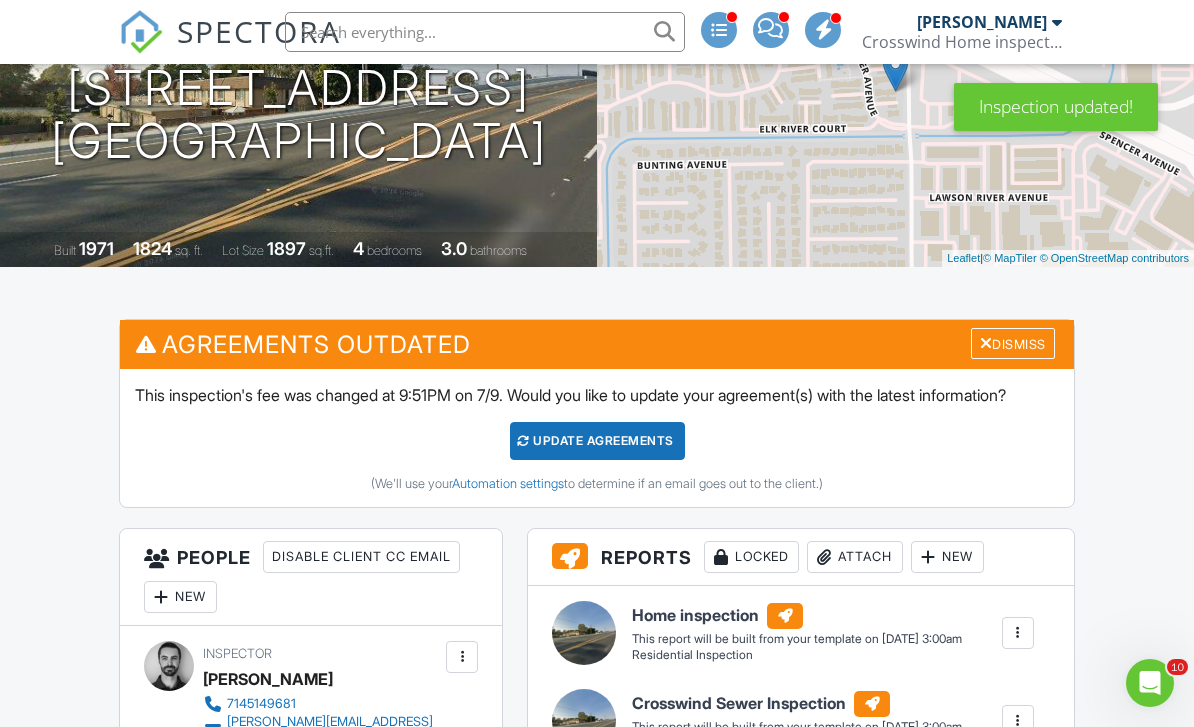 click on "Dismiss" at bounding box center [1013, 343] 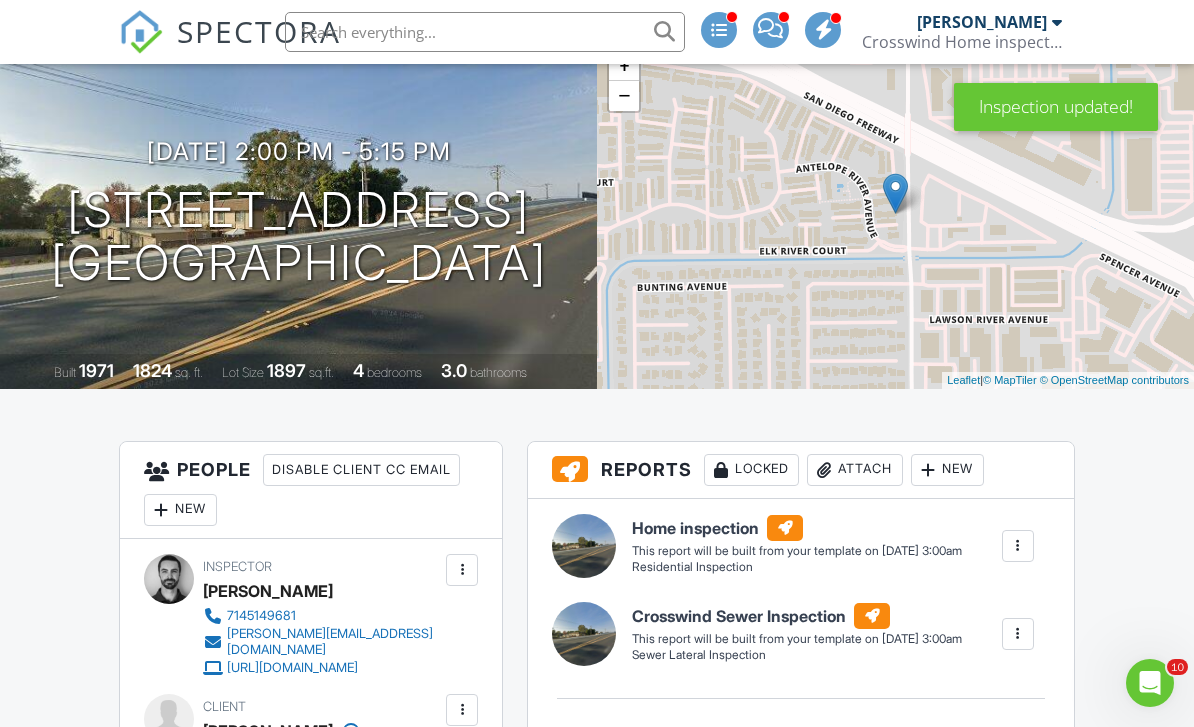 scroll, scrollTop: 0, scrollLeft: 0, axis: both 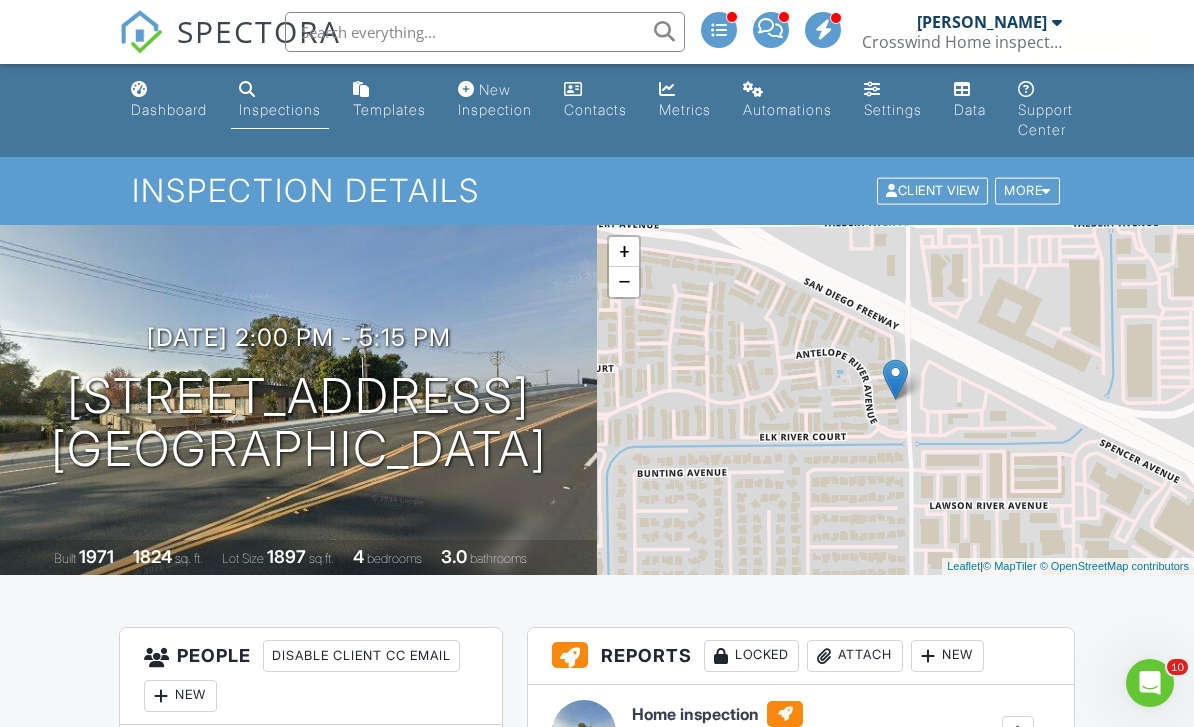 click on "Dashboard" at bounding box center (169, 109) 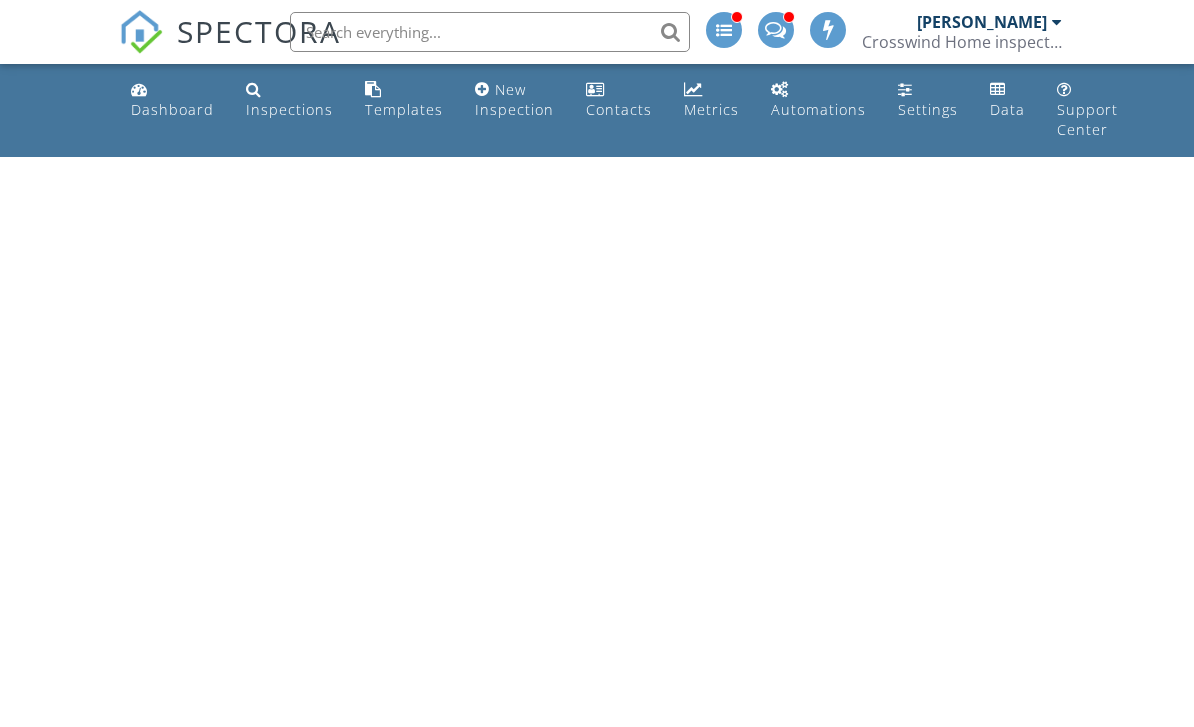 scroll, scrollTop: 0, scrollLeft: 0, axis: both 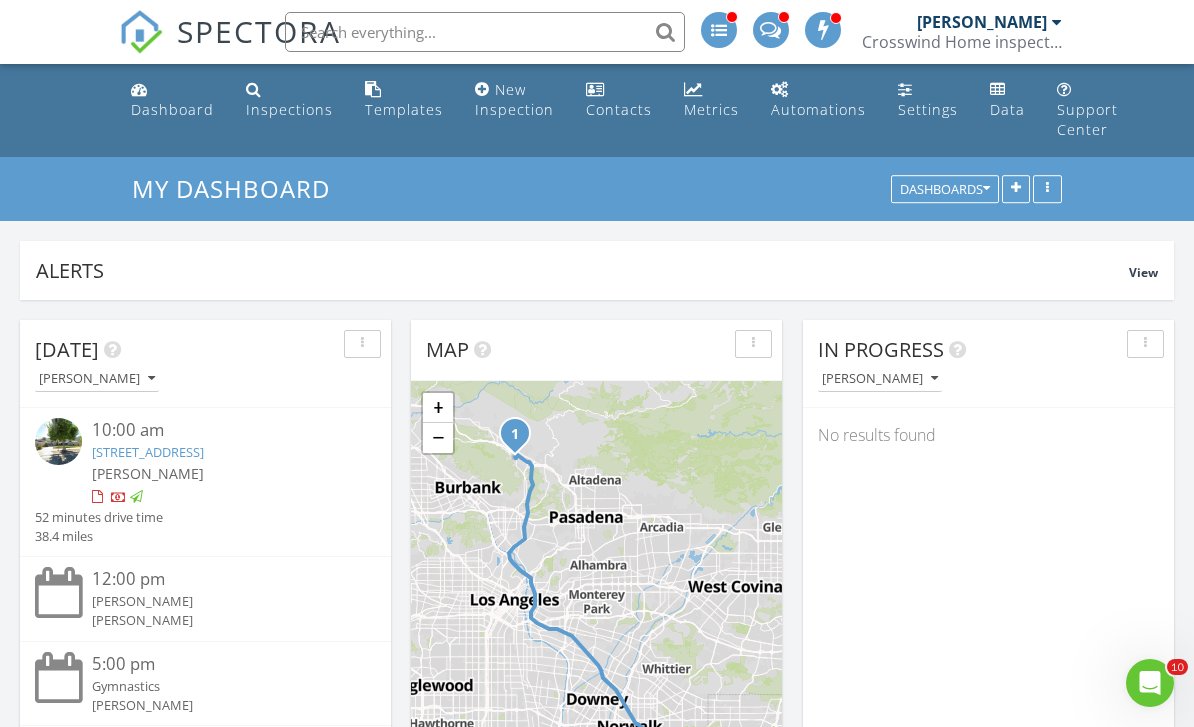 click on "Metrics" at bounding box center (711, 109) 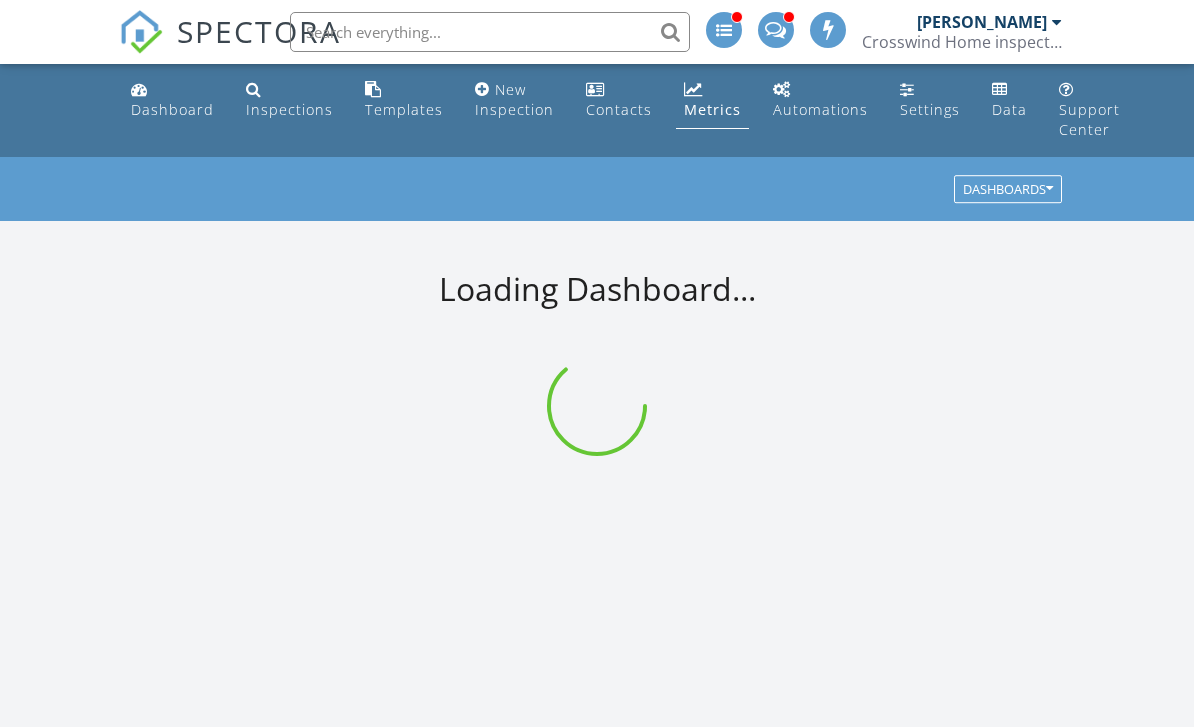 scroll, scrollTop: 0, scrollLeft: 0, axis: both 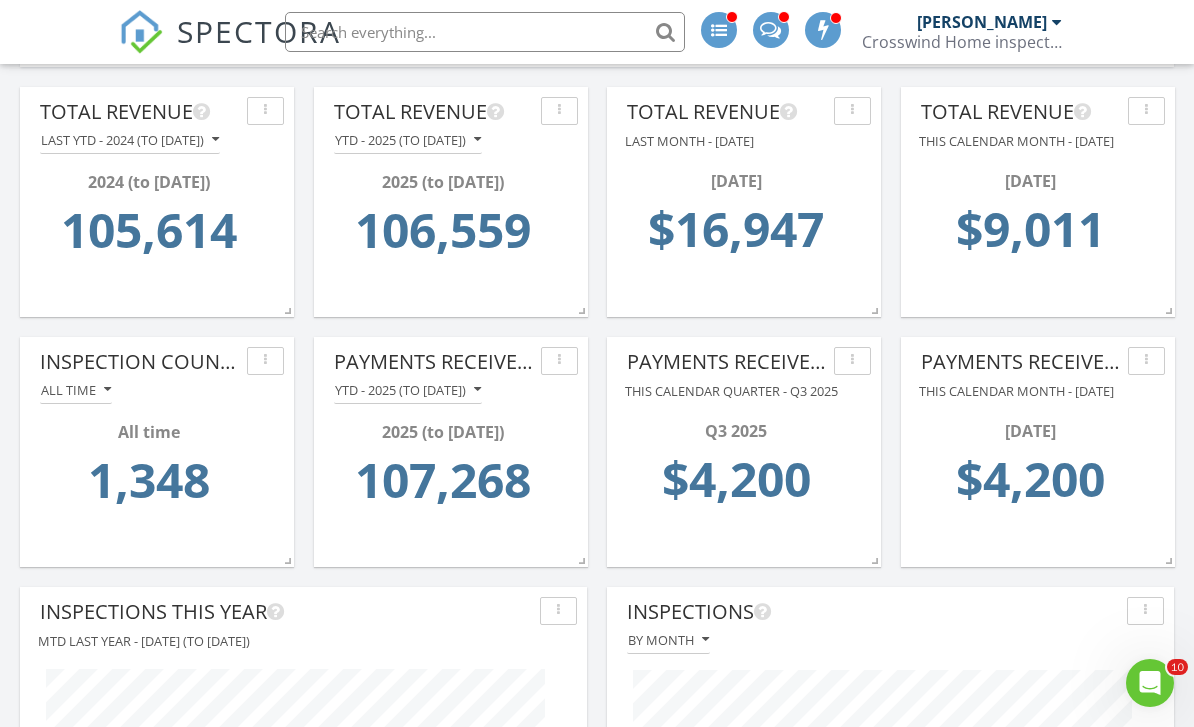 click at bounding box center [107, 390] 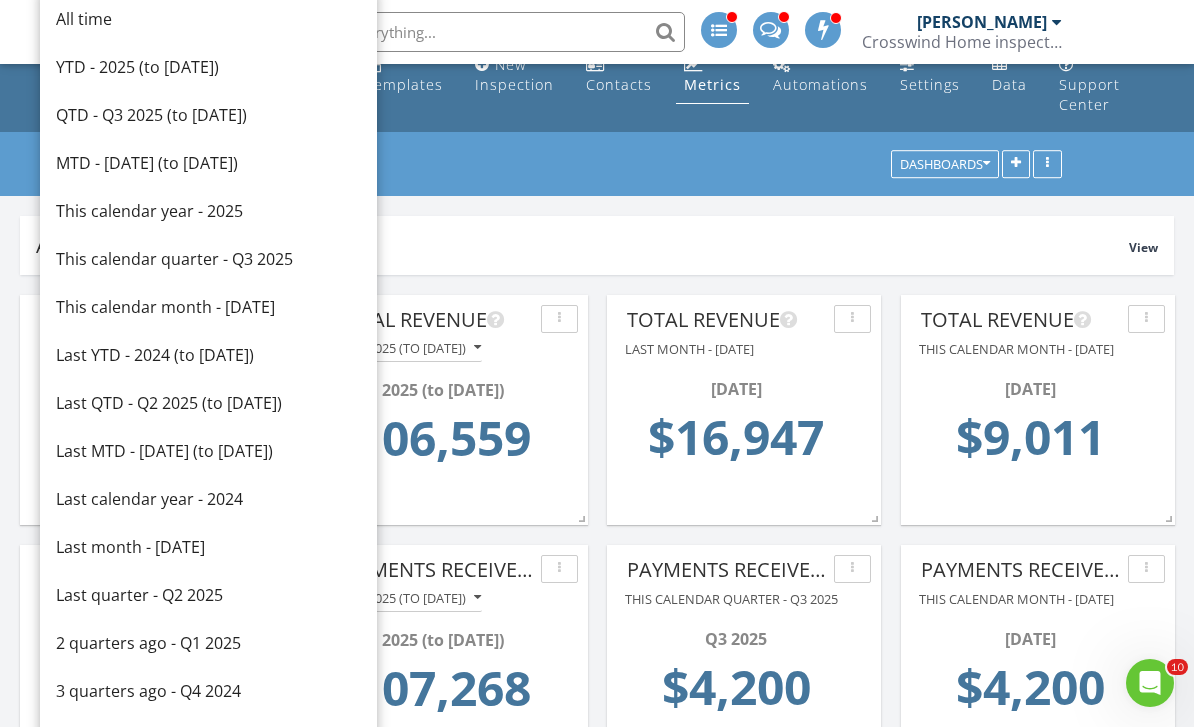scroll, scrollTop: 0, scrollLeft: 0, axis: both 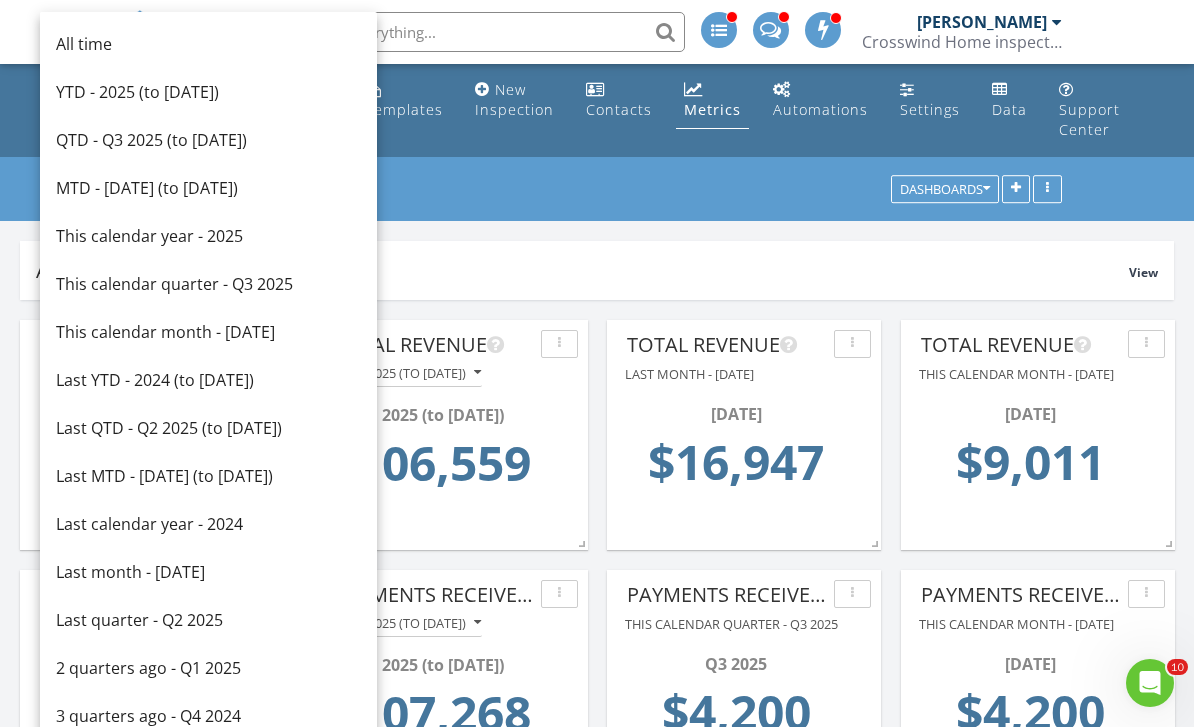 click on "YTD - 2025 (to [DATE])" at bounding box center [208, 92] 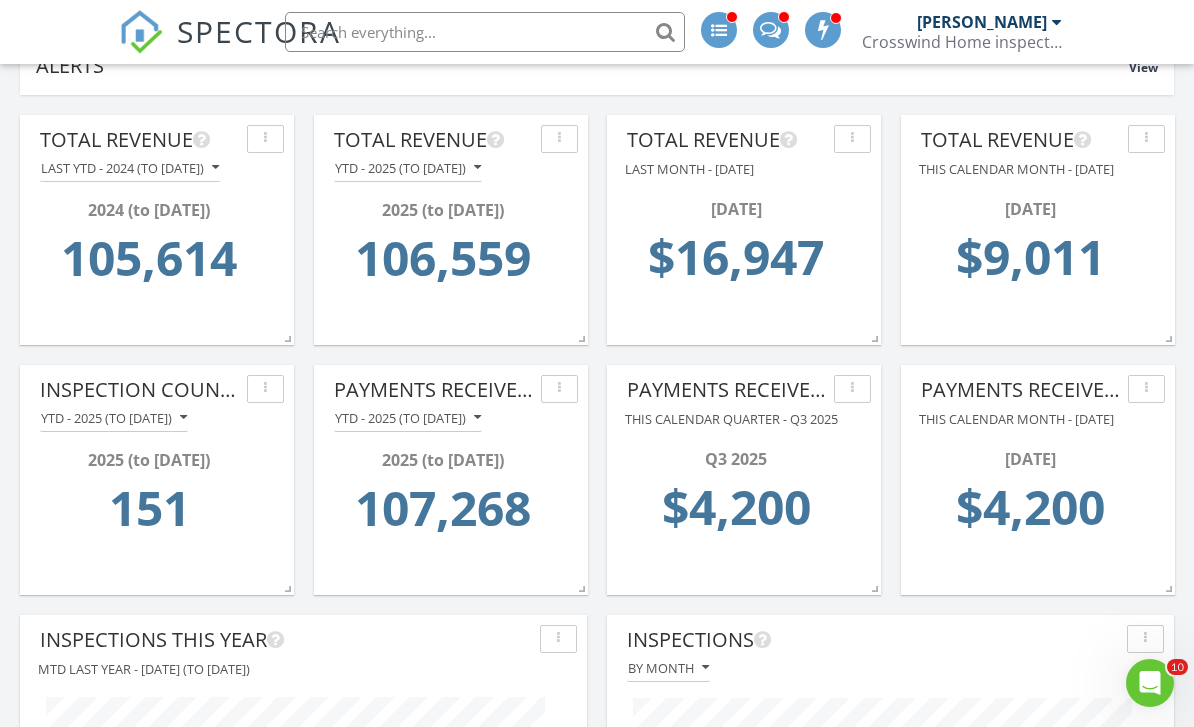 scroll, scrollTop: 218, scrollLeft: 0, axis: vertical 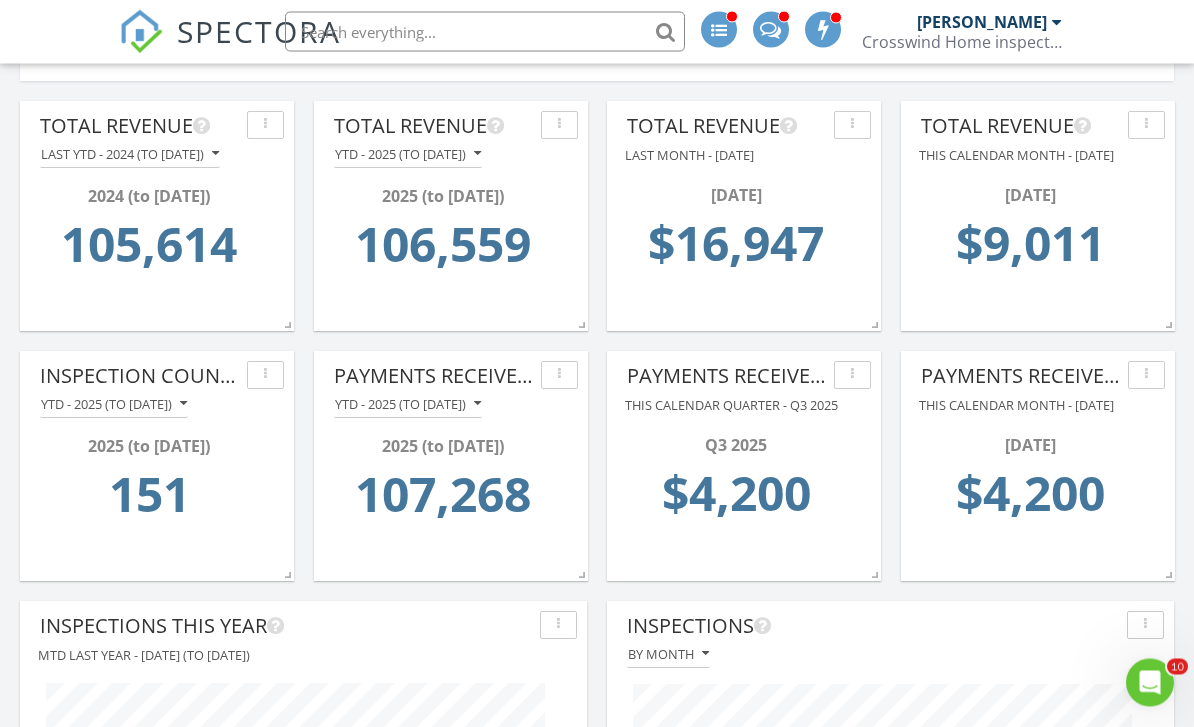 click on "YTD - 2025 (to [DATE])" at bounding box center (114, 405) 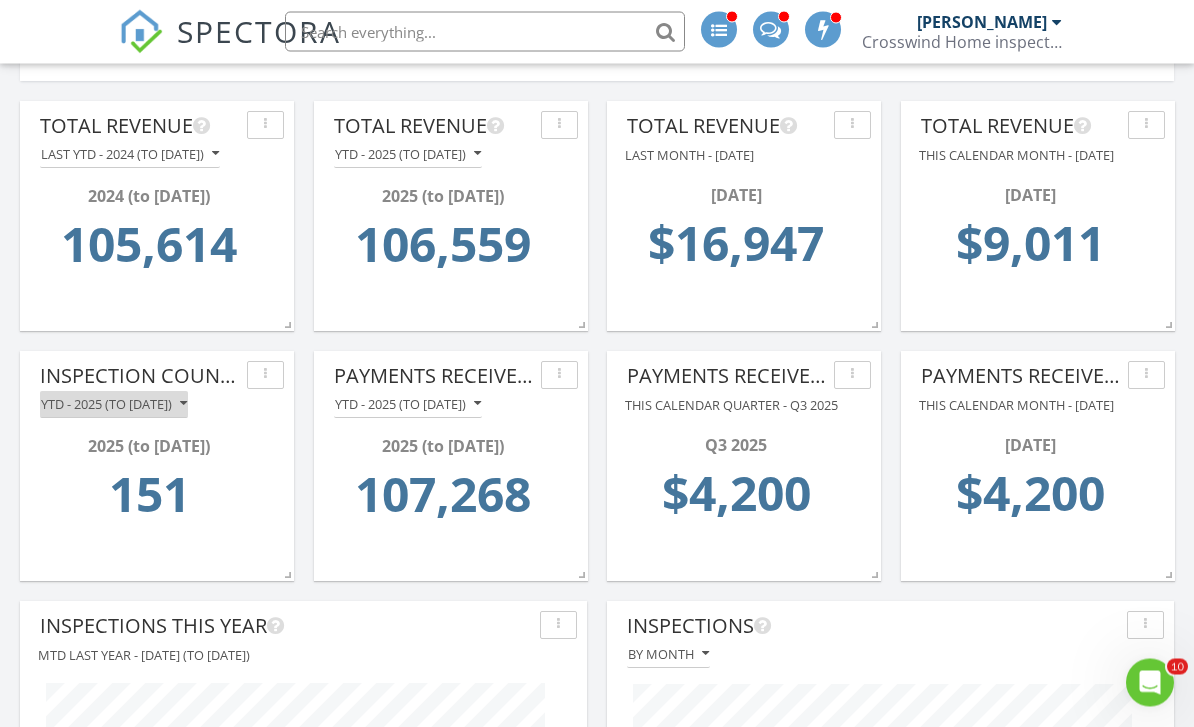 scroll, scrollTop: 219, scrollLeft: 0, axis: vertical 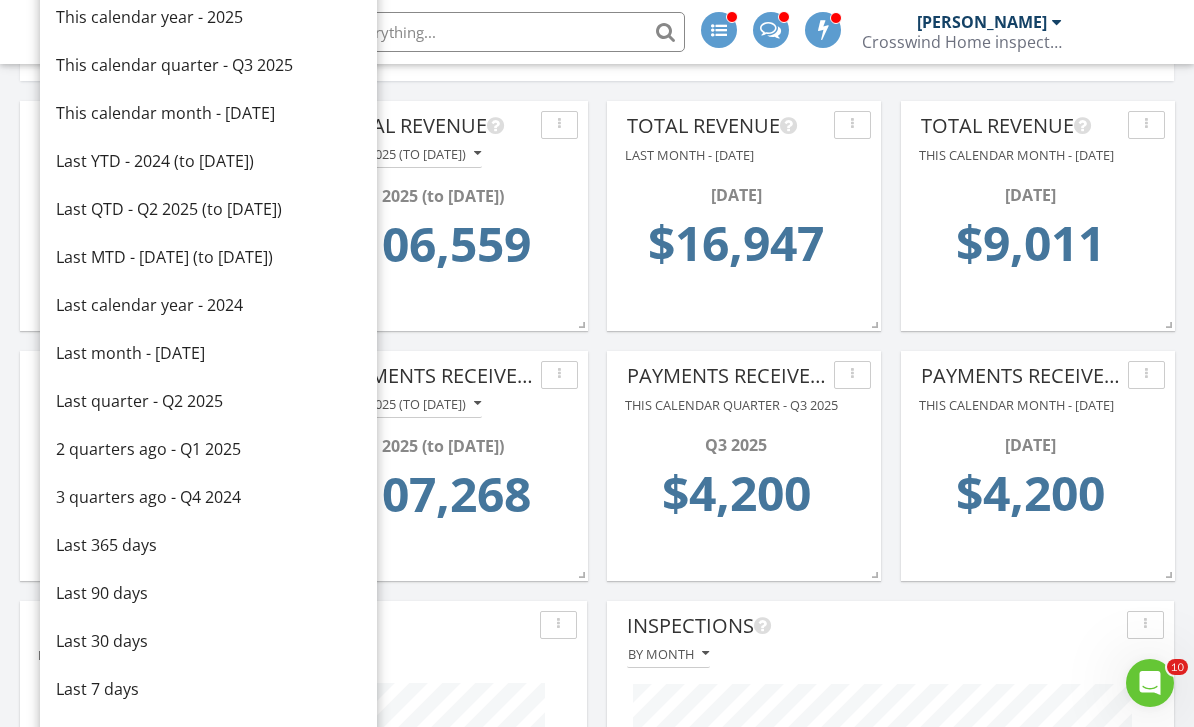 click on "Last YTD - 2024 (to [DATE])" at bounding box center [208, 161] 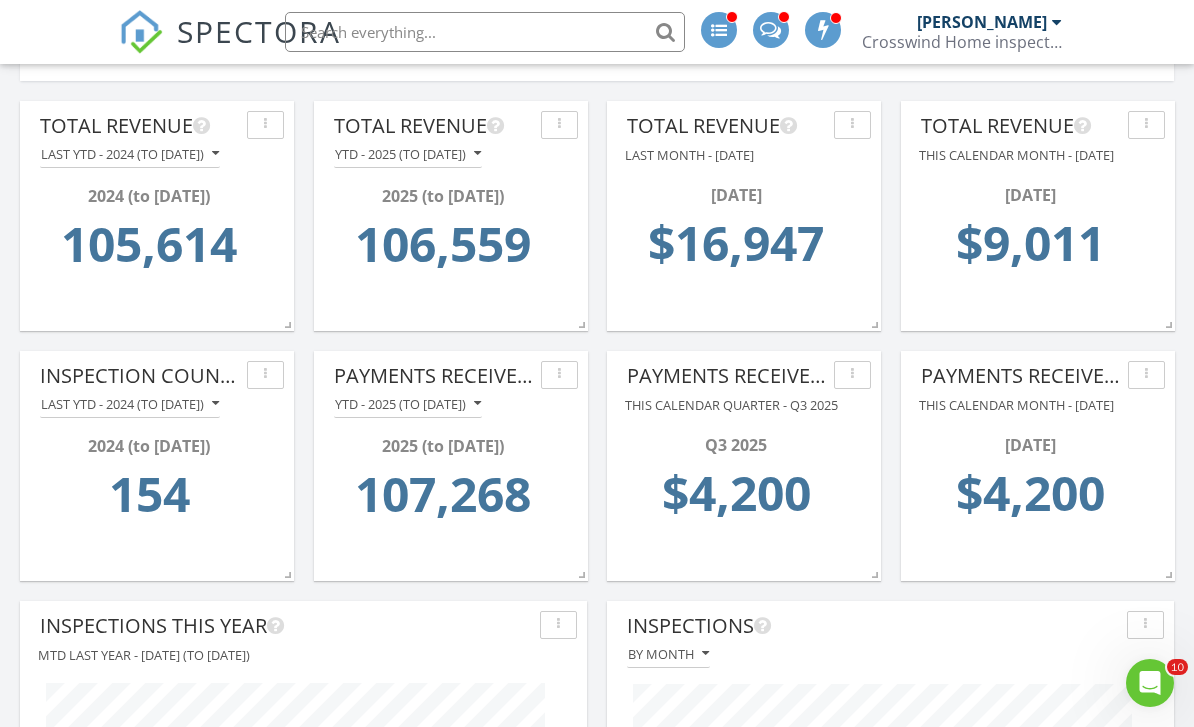 click on "Last YTD - 2024 (to [DATE])" at bounding box center (130, 404) 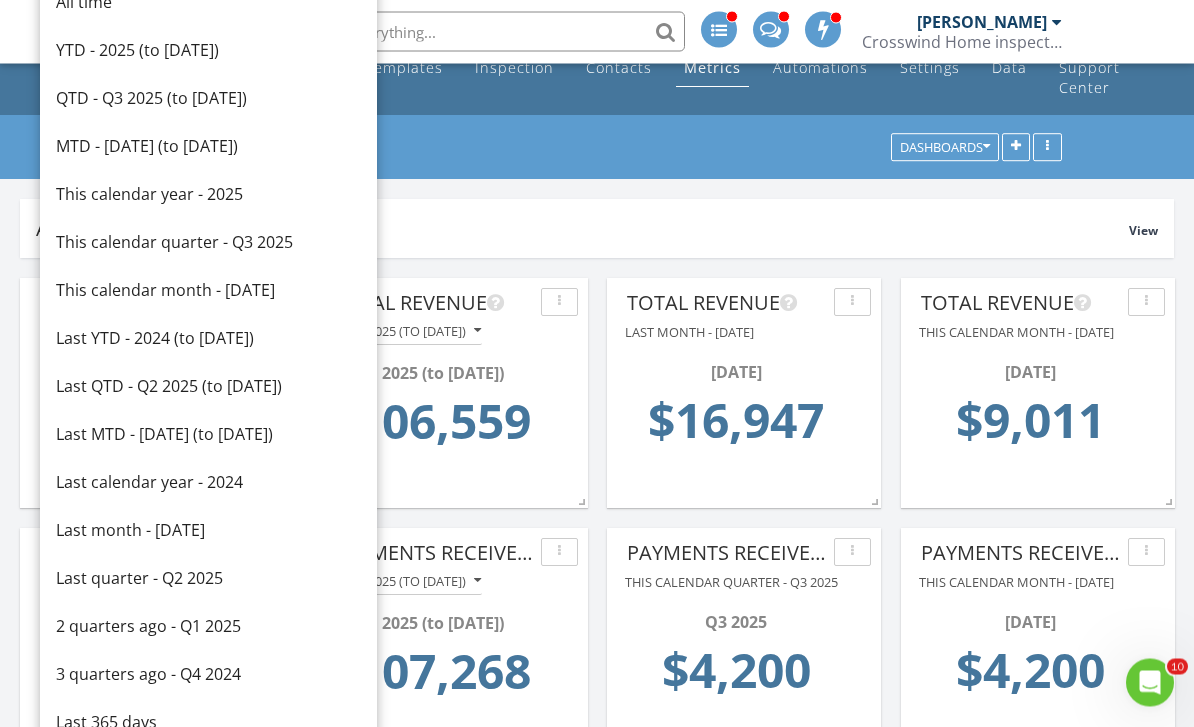 scroll, scrollTop: 0, scrollLeft: 0, axis: both 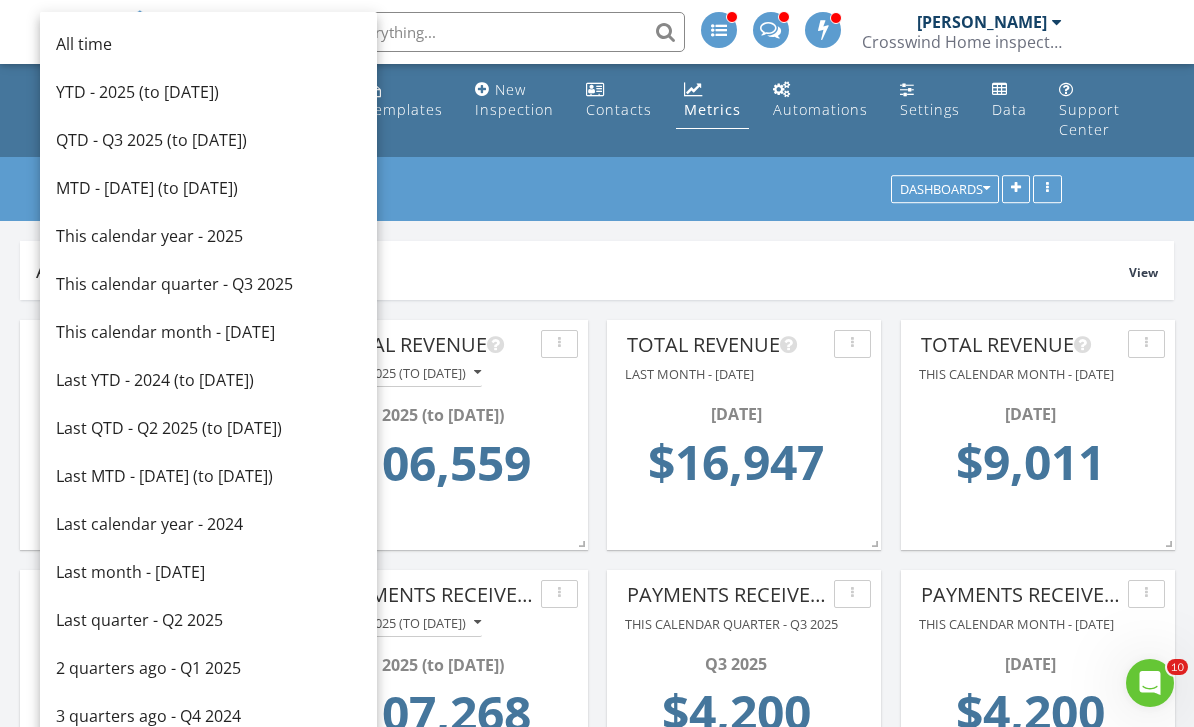 click on "YTD - 2025 (to [DATE])" at bounding box center [208, 92] 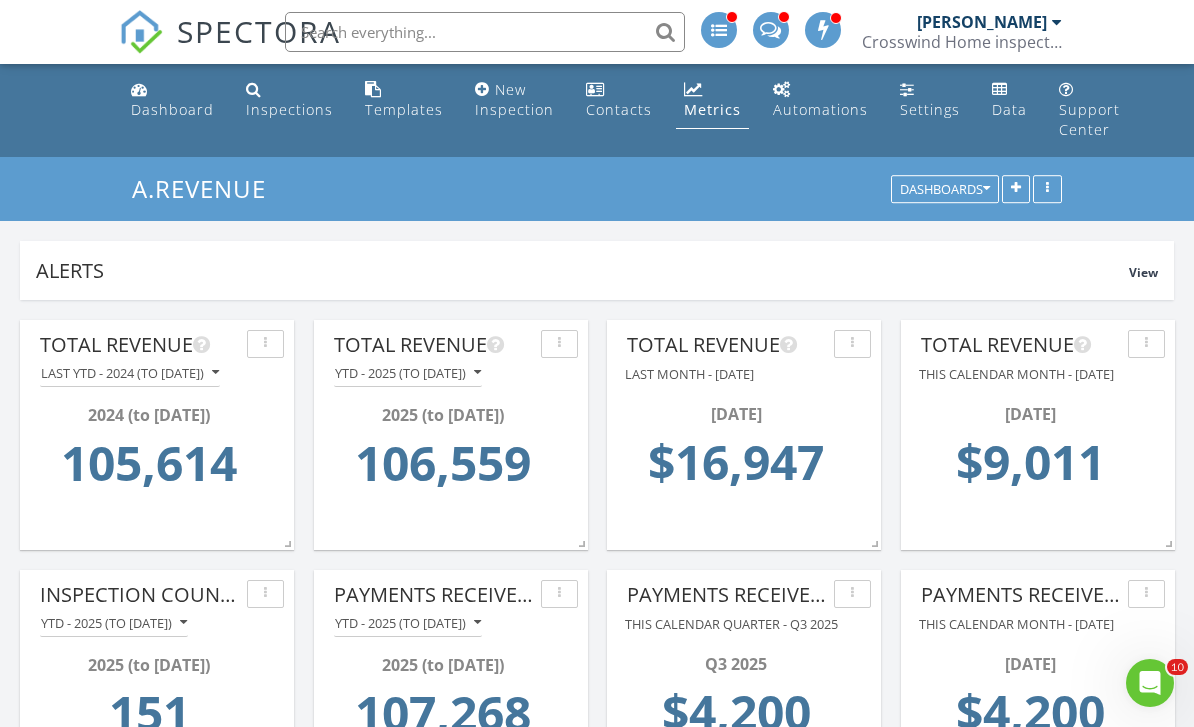 click on "Last YTD - 2024 (to [DATE])" at bounding box center (130, 373) 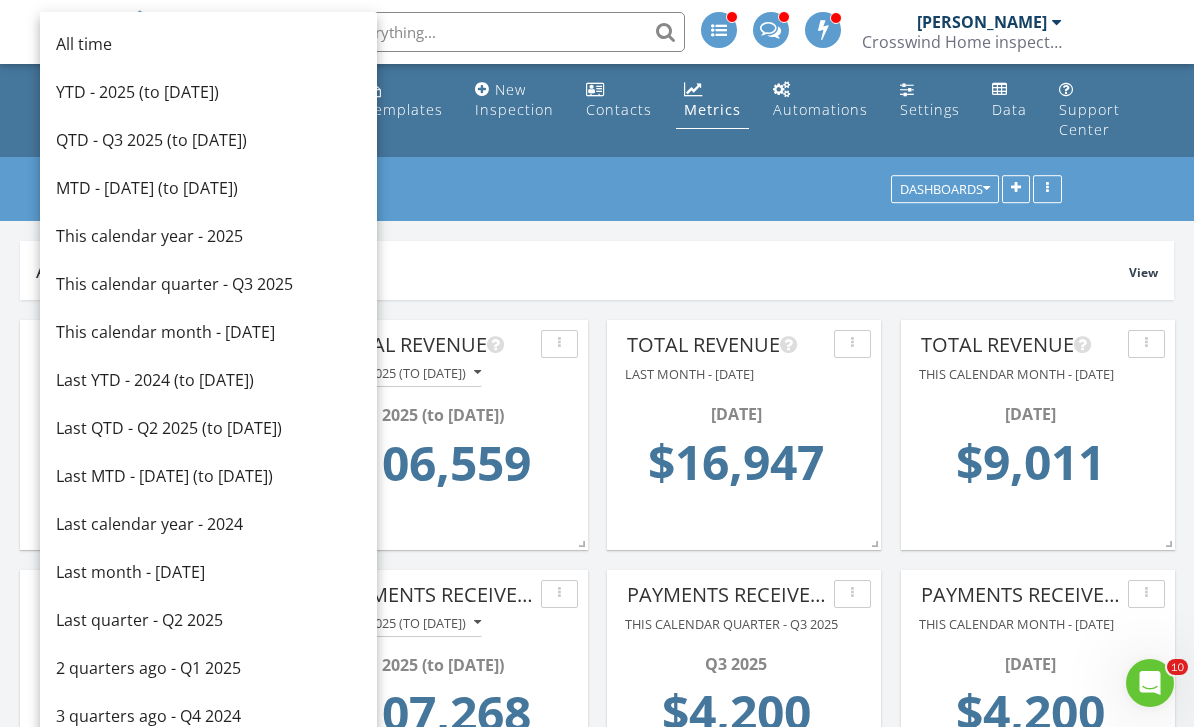 click on "Last calendar year - 2024" at bounding box center [208, 524] 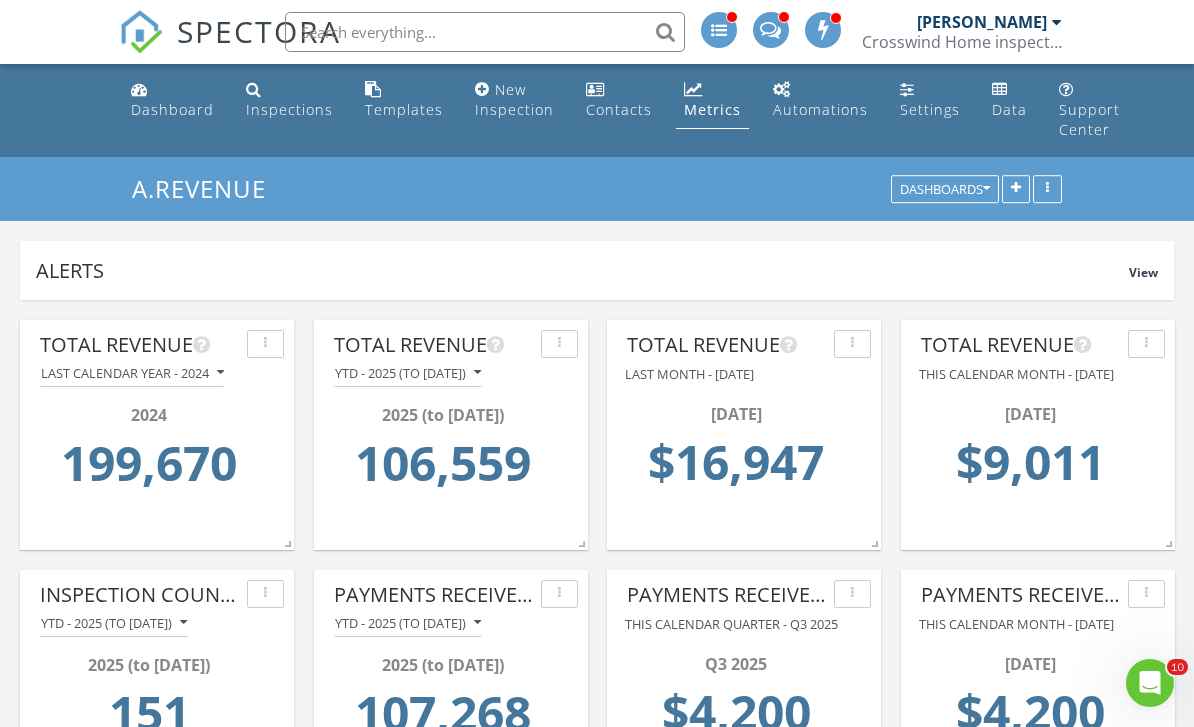 click on "Last calendar year - 2024" at bounding box center [132, 373] 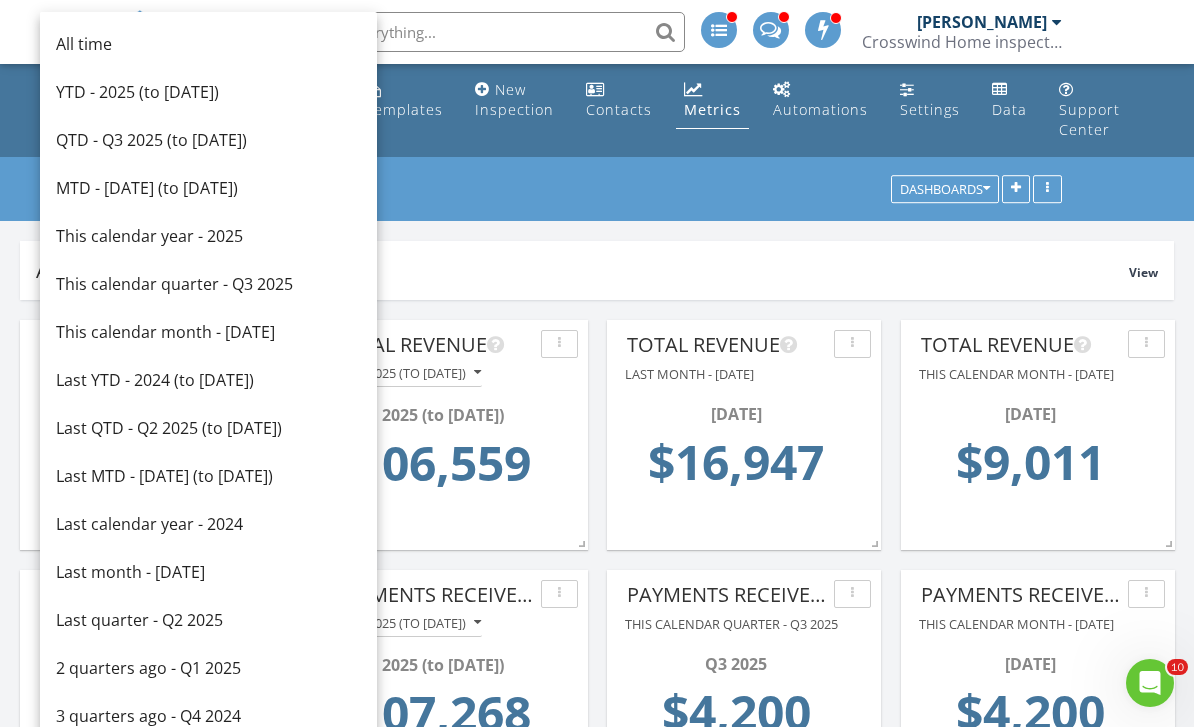 click on "All time" at bounding box center (208, 44) 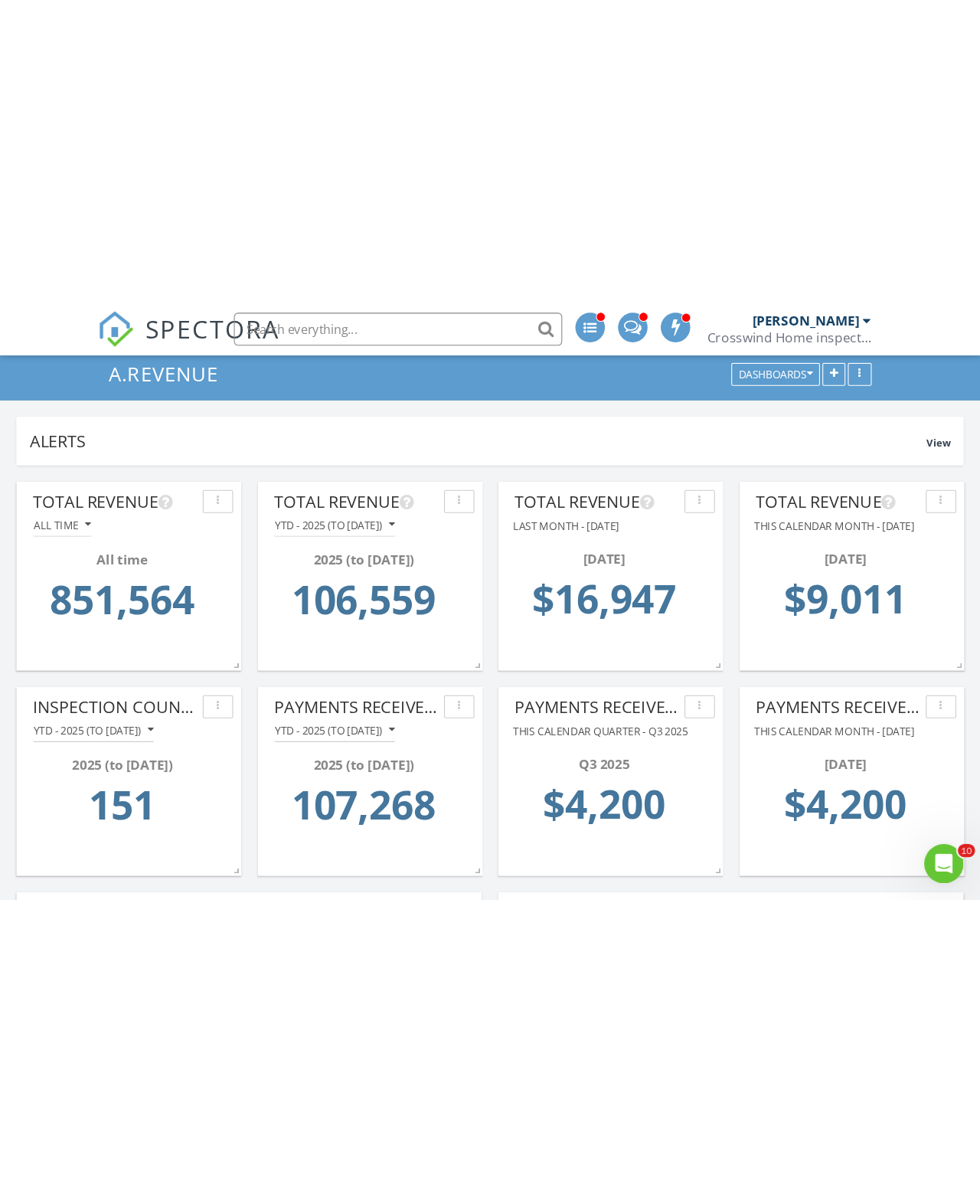 scroll, scrollTop: 0, scrollLeft: 0, axis: both 